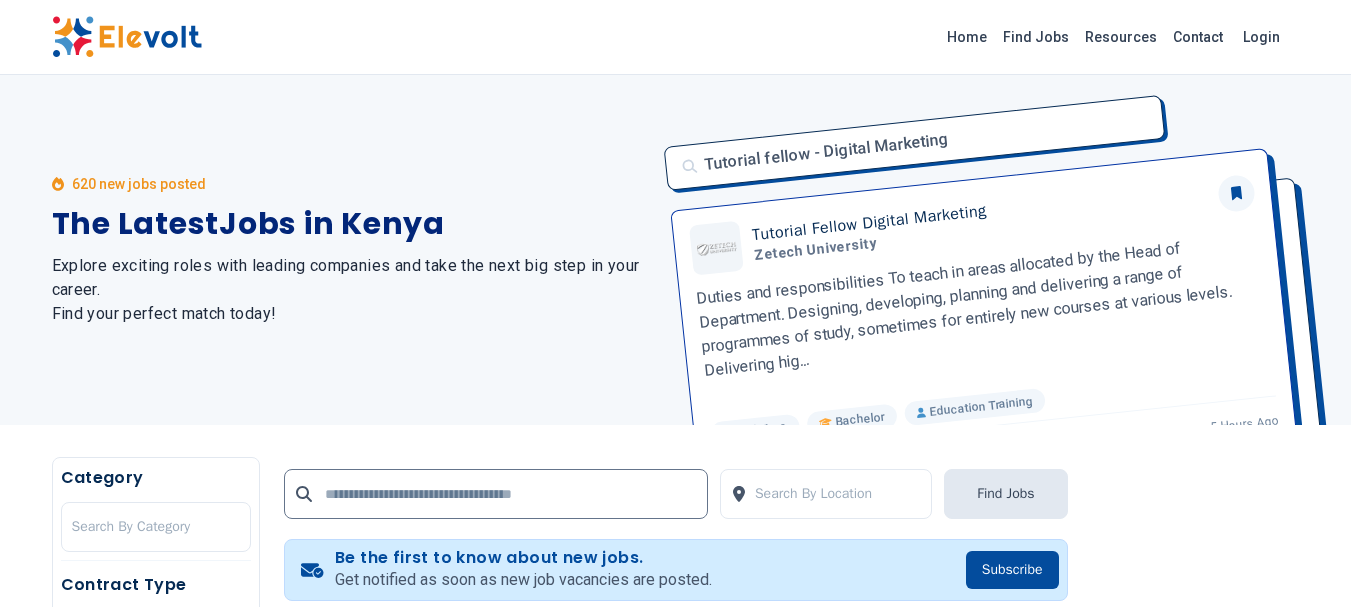 scroll, scrollTop: 0, scrollLeft: 0, axis: both 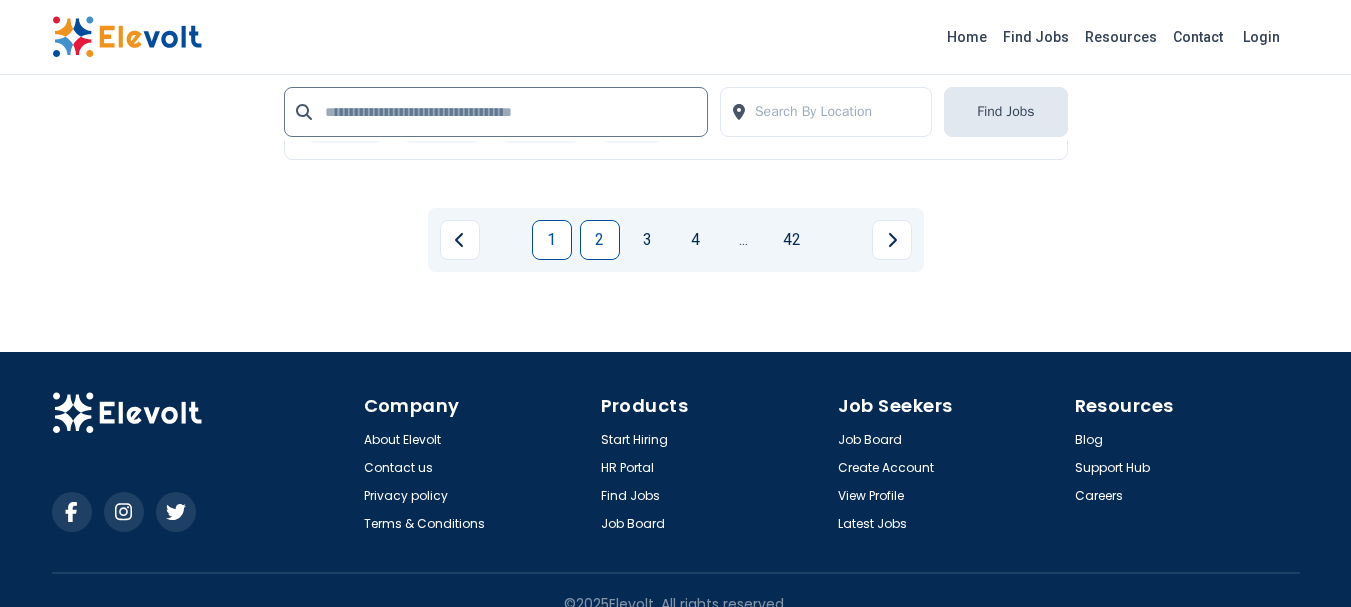 click on "1" at bounding box center (552, 240) 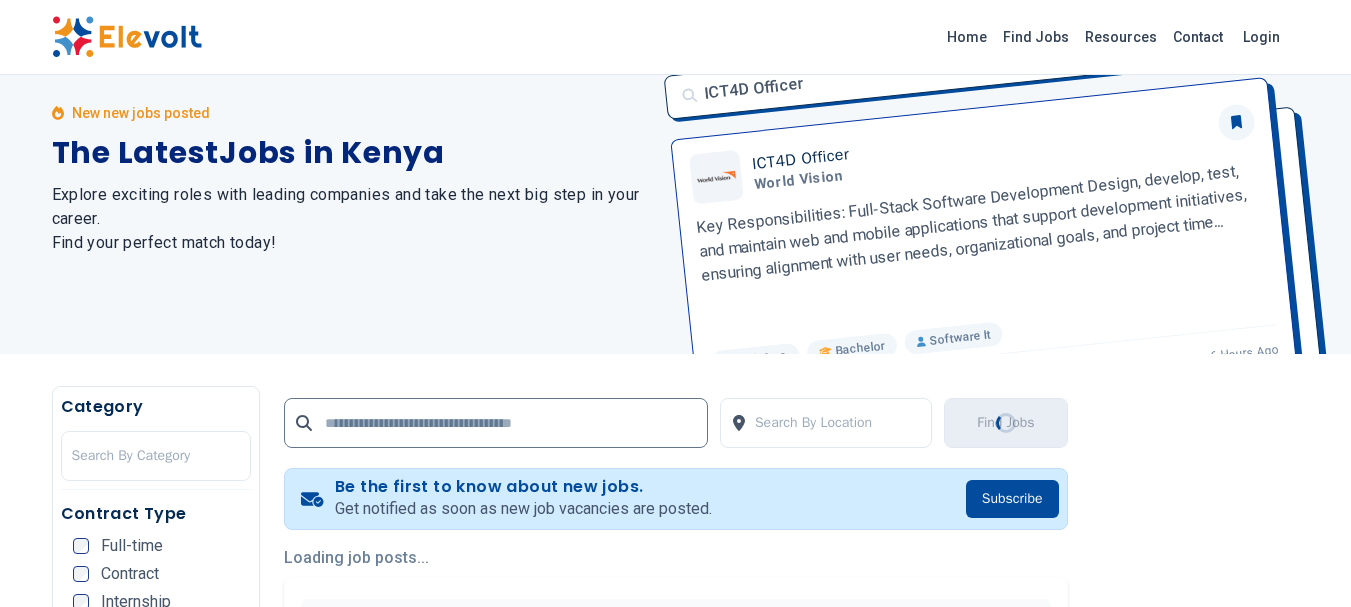 scroll, scrollTop: 0, scrollLeft: 0, axis: both 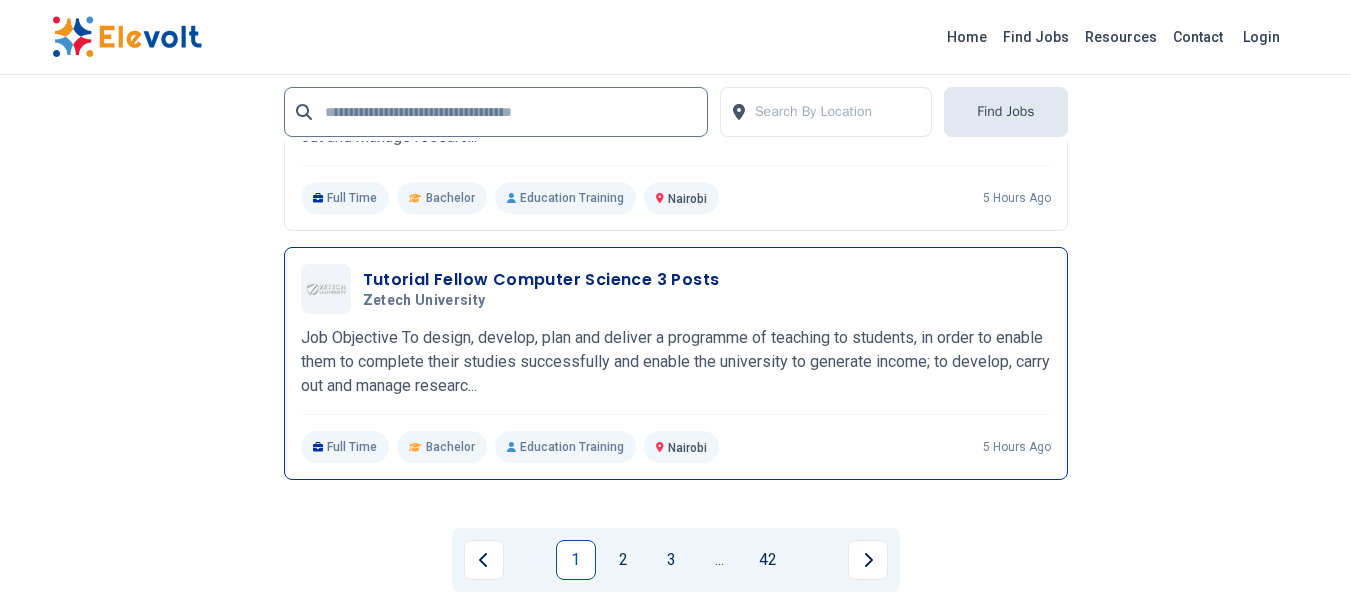 click on "Tutorial Fellow   Computer Science   3 Posts" at bounding box center [541, 280] 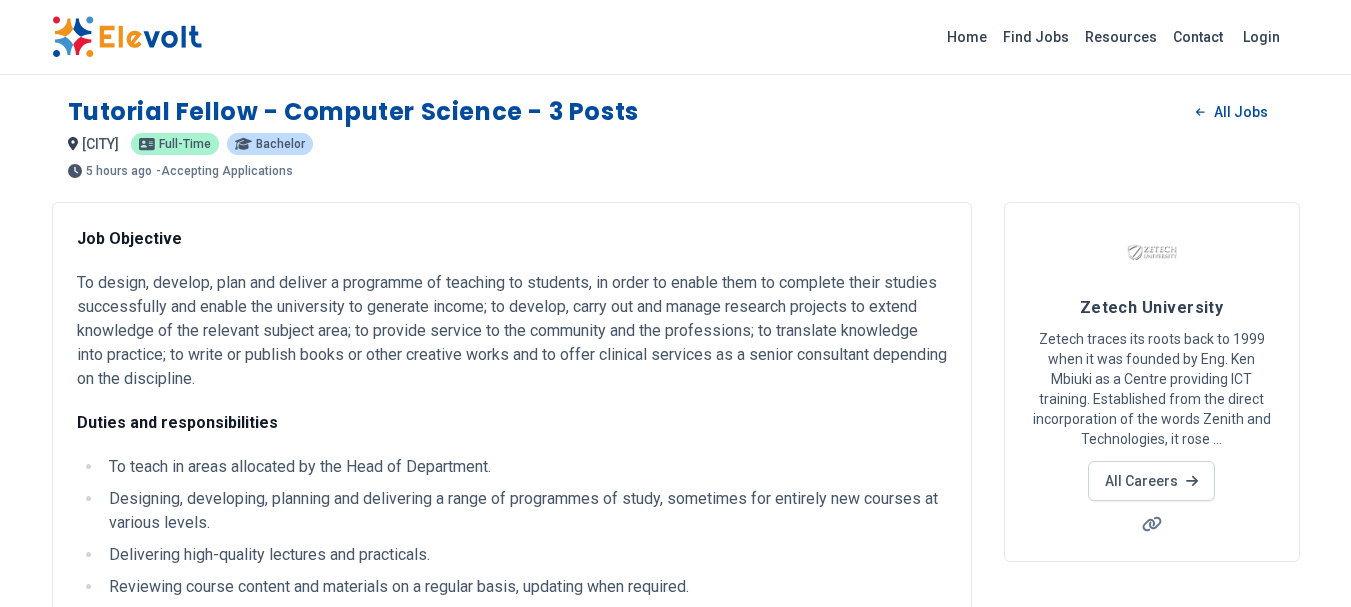 scroll, scrollTop: 0, scrollLeft: 0, axis: both 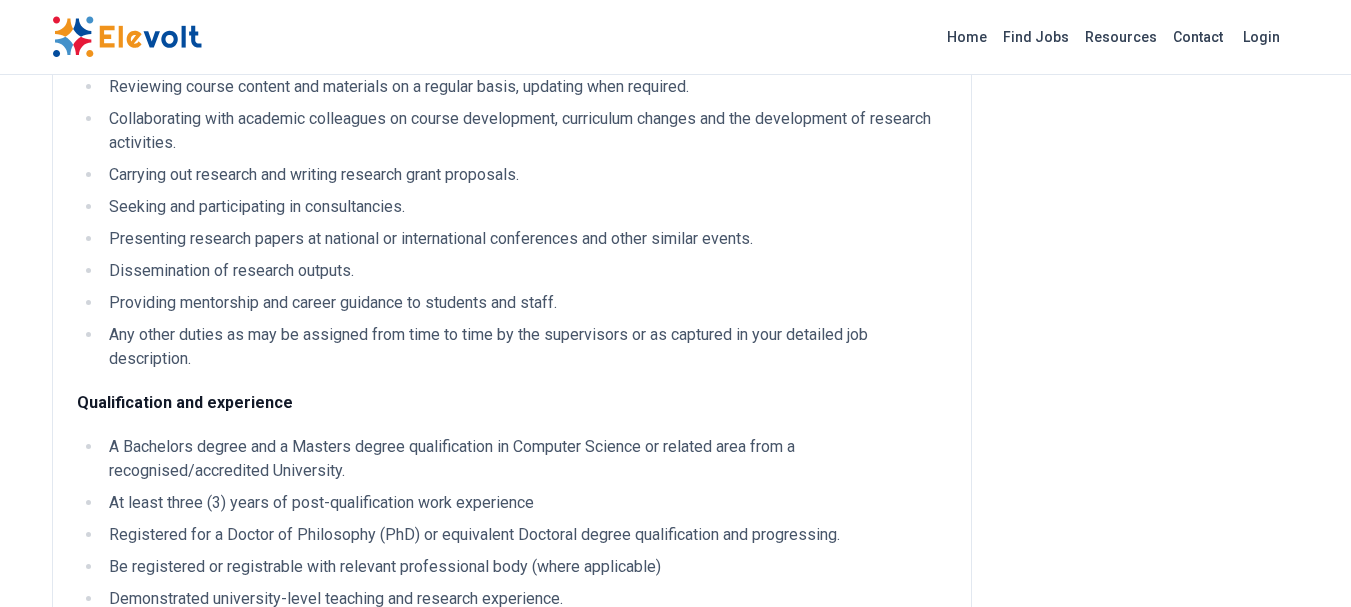 click on "To teach in areas allocated by the Head of Department.
Designing, developing, planning and delivering a range of programmes of study, sometimes for entirely new courses at various levels.
Delivering high-quality lectures and practicals.
Reviewing course content and materials on a regular basis, updating when required.
Collaborating with academic colleagues on course development, curriculum changes and the development of research activities.
Carrying out research and writing research grant proposals.
Seeking and participating in consultancies.
Presenting research papers at national or international conferences and other similar events.
Dissemination of research outputs.
Providing mentorship and career guidance to students and staff.
Any other duties as may be assigned from time to time by the supervisors or as captured in your detailed job description." at bounding box center [512, 163] 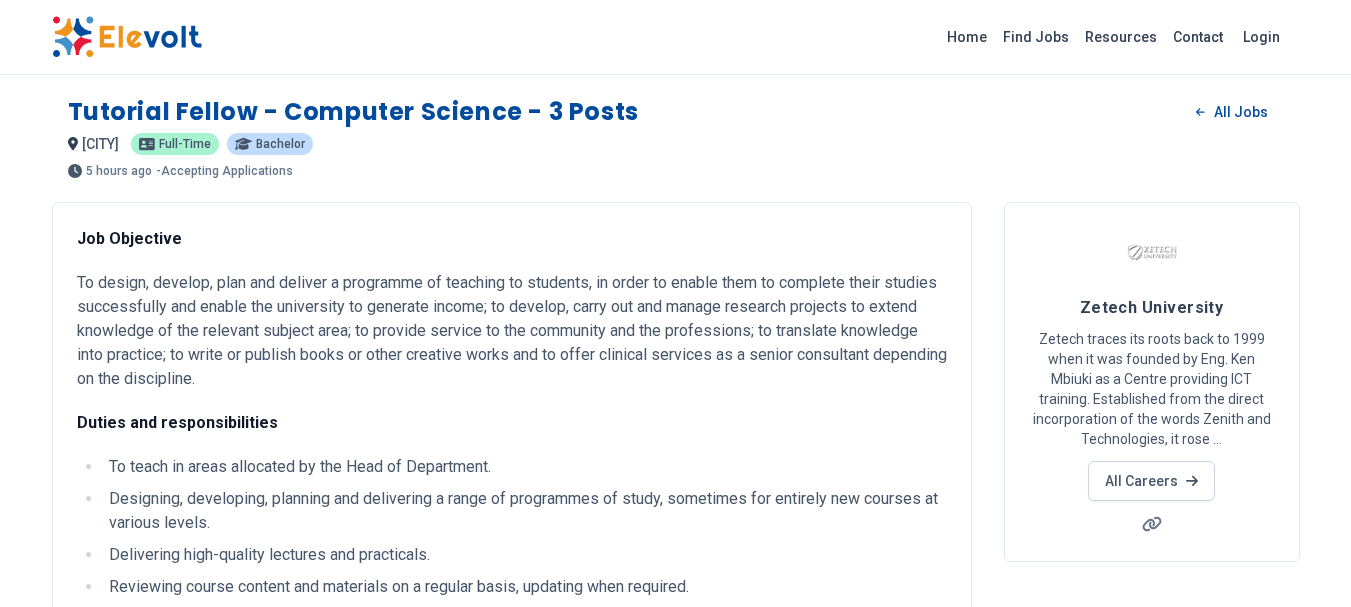 scroll, scrollTop: 500, scrollLeft: 0, axis: vertical 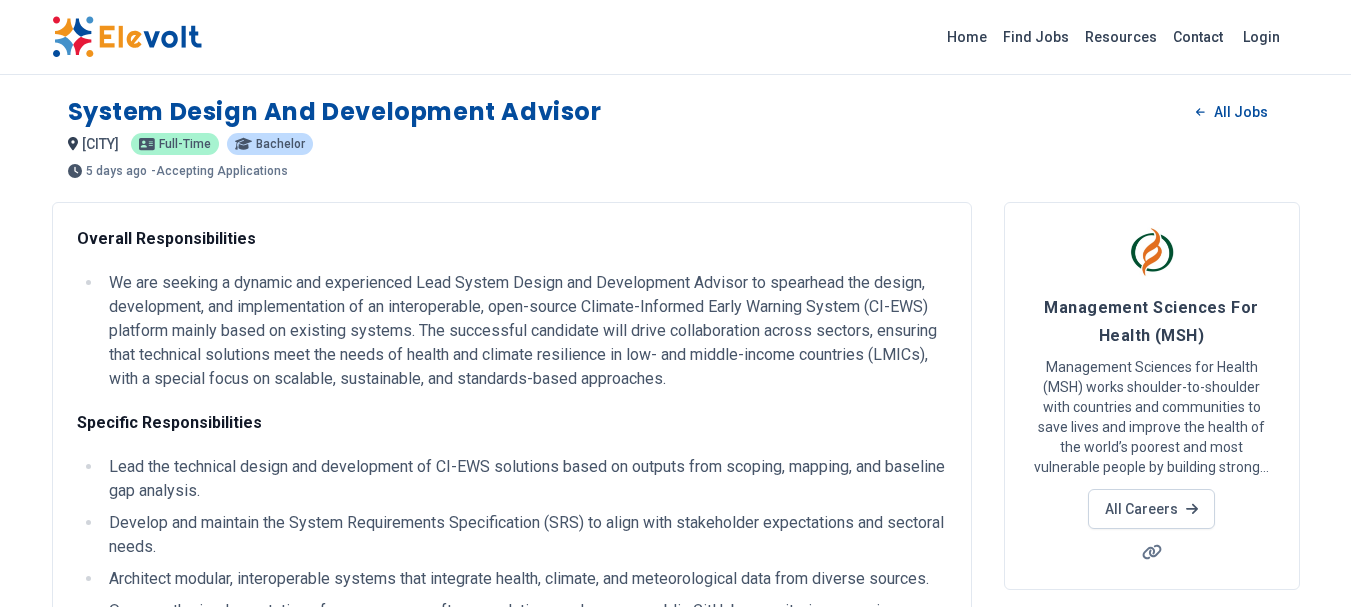 click on "System Design and Development Advisor" at bounding box center [335, 112] 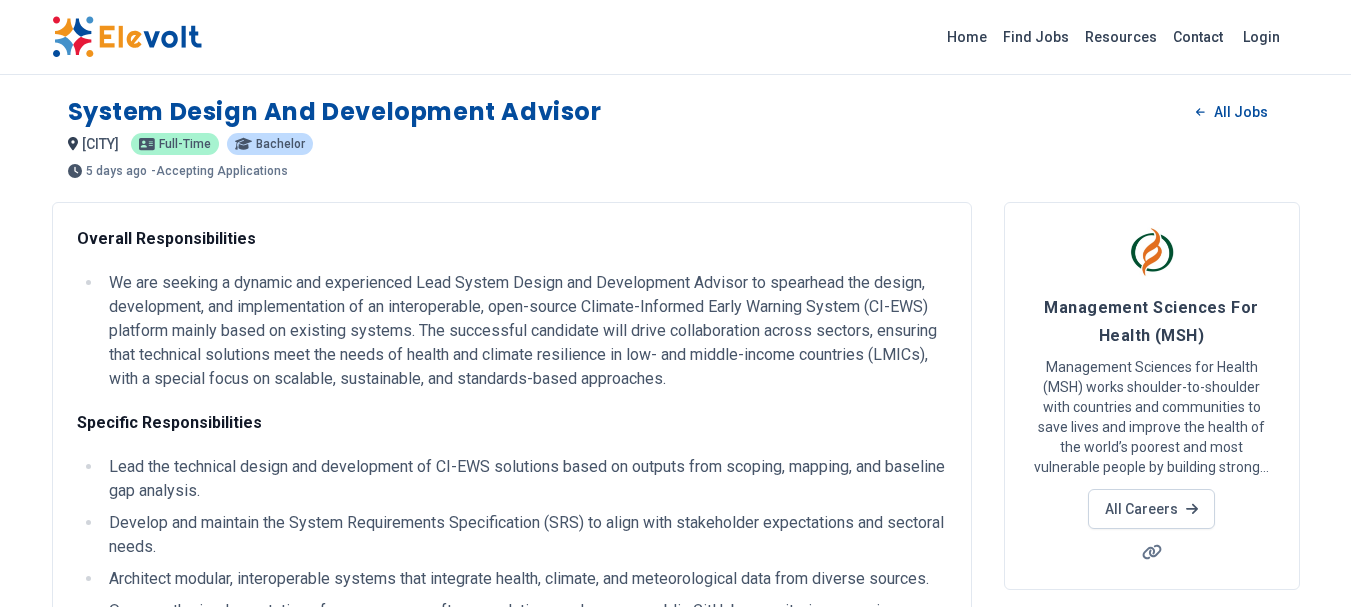 drag, startPoint x: 207, startPoint y: 264, endPoint x: 198, endPoint y: 236, distance: 29.410883 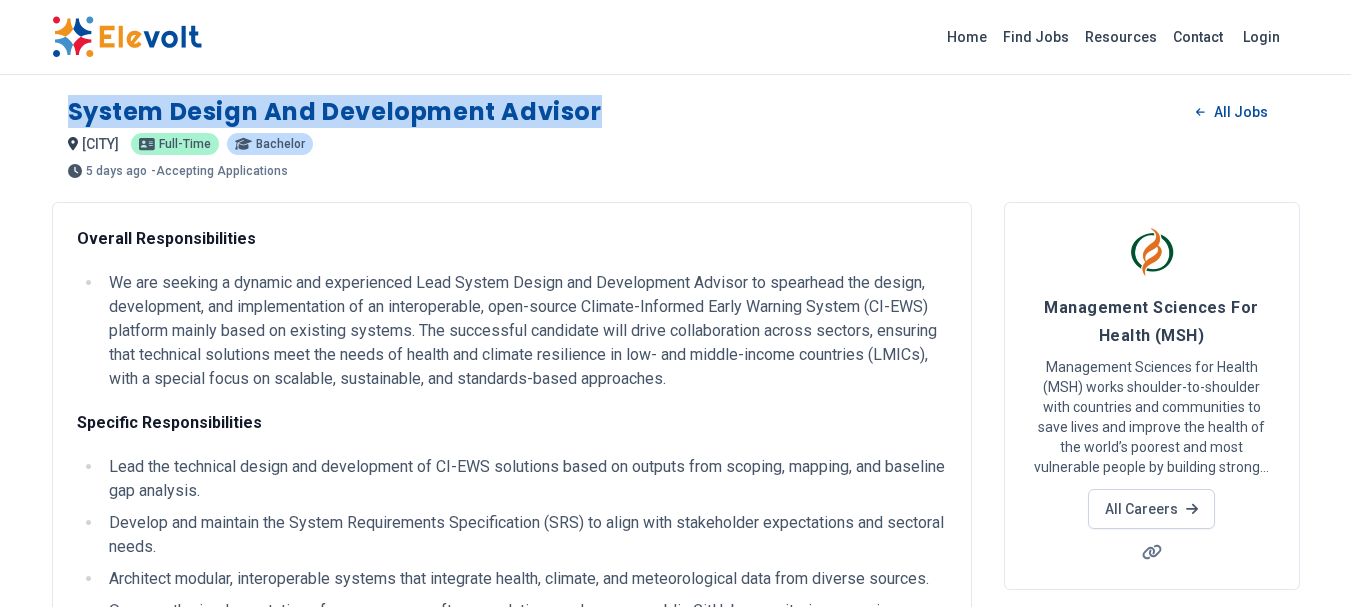 drag, startPoint x: 69, startPoint y: 107, endPoint x: 611, endPoint y: 107, distance: 542 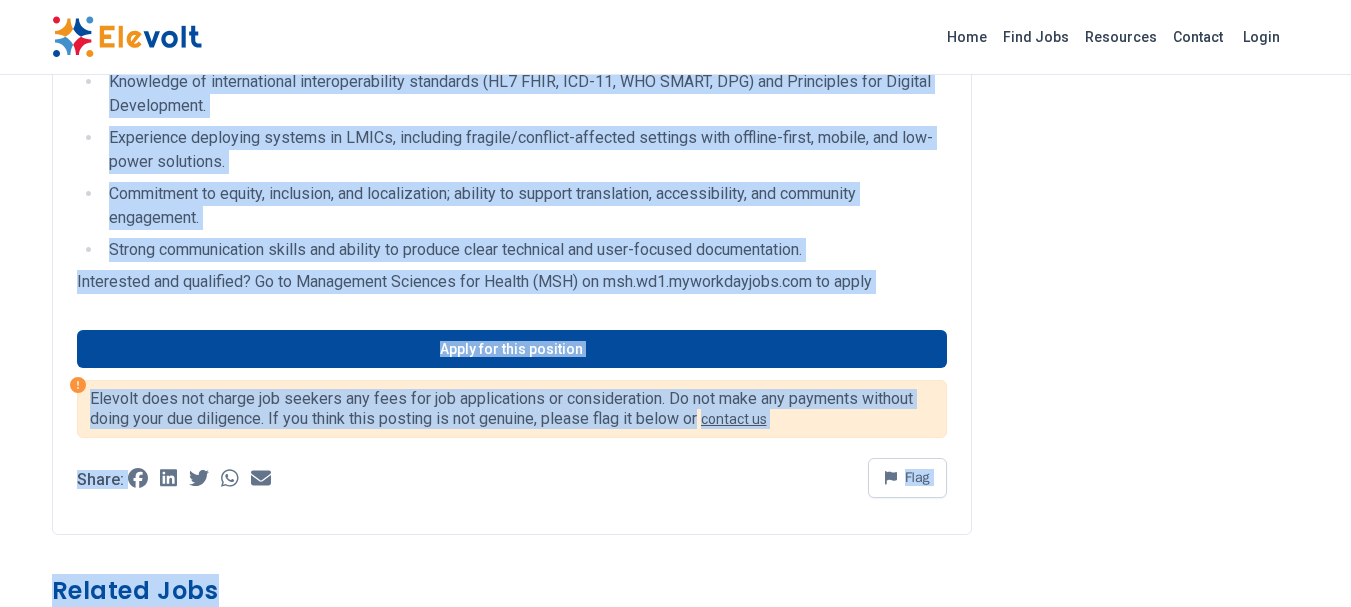 scroll, scrollTop: 1578, scrollLeft: 0, axis: vertical 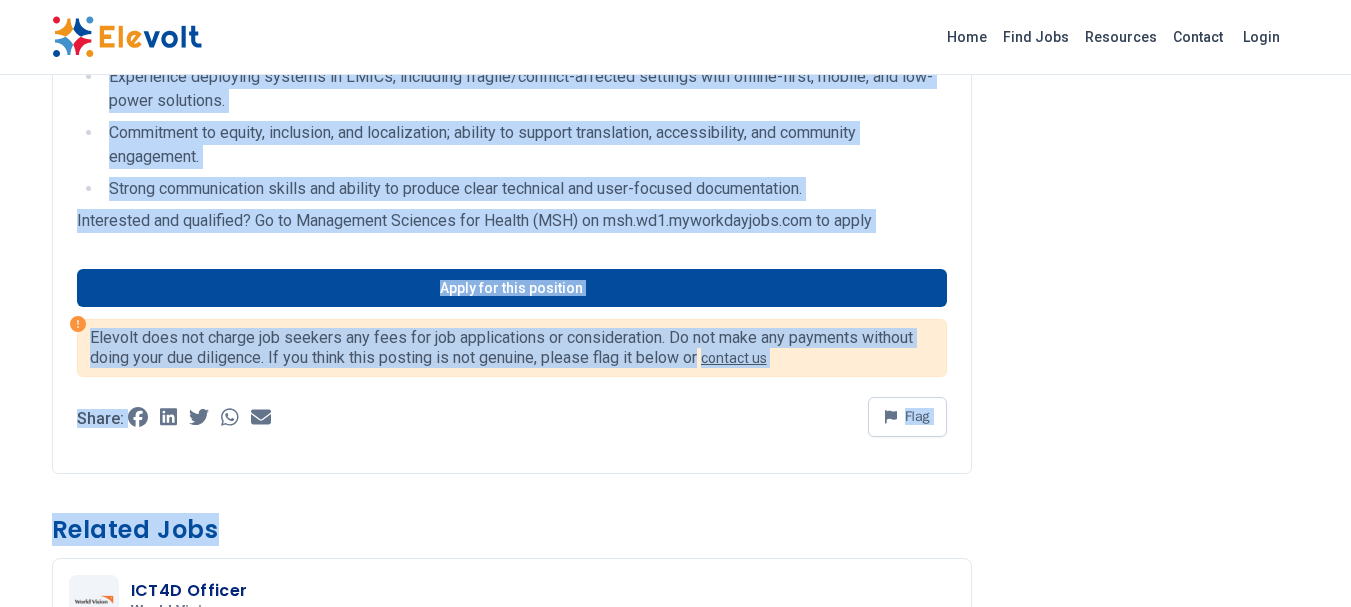 drag, startPoint x: 79, startPoint y: 239, endPoint x: 894, endPoint y: 211, distance: 815.48083 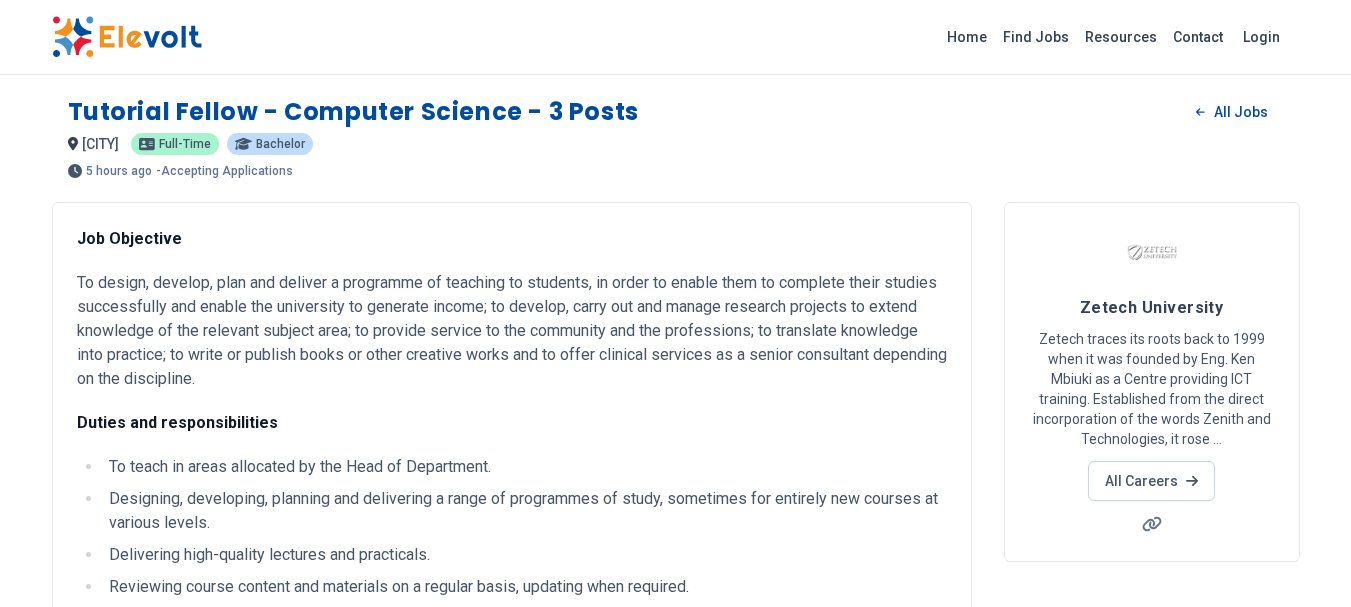 scroll, scrollTop: 0, scrollLeft: 0, axis: both 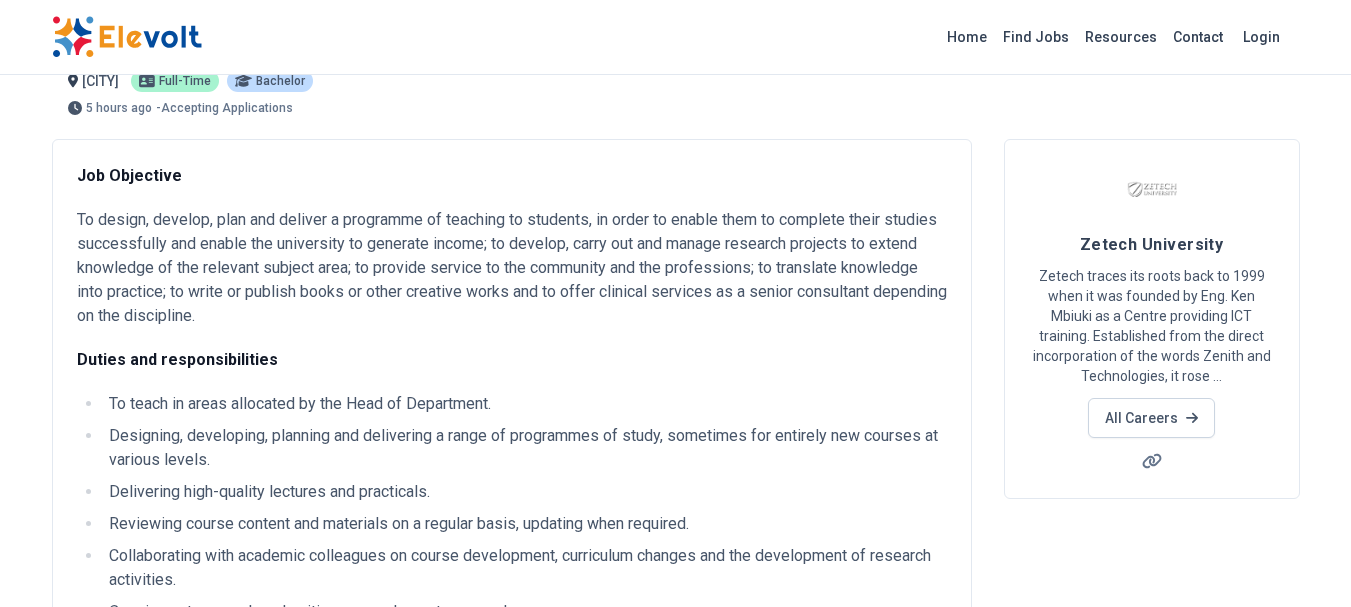 click on "To design, develop, plan and deliver a programme of teaching to students, in order to enable them to complete their studies successfully and enable the university to generate income; to develop, carry out and manage research projects to extend knowledge of the relevant subject area; to provide service to the community and the professions; to translate knowledge into practice; to write or publish books or other creative works and to offer clinical services as a senior consultant depending on the discipline." at bounding box center (512, 268) 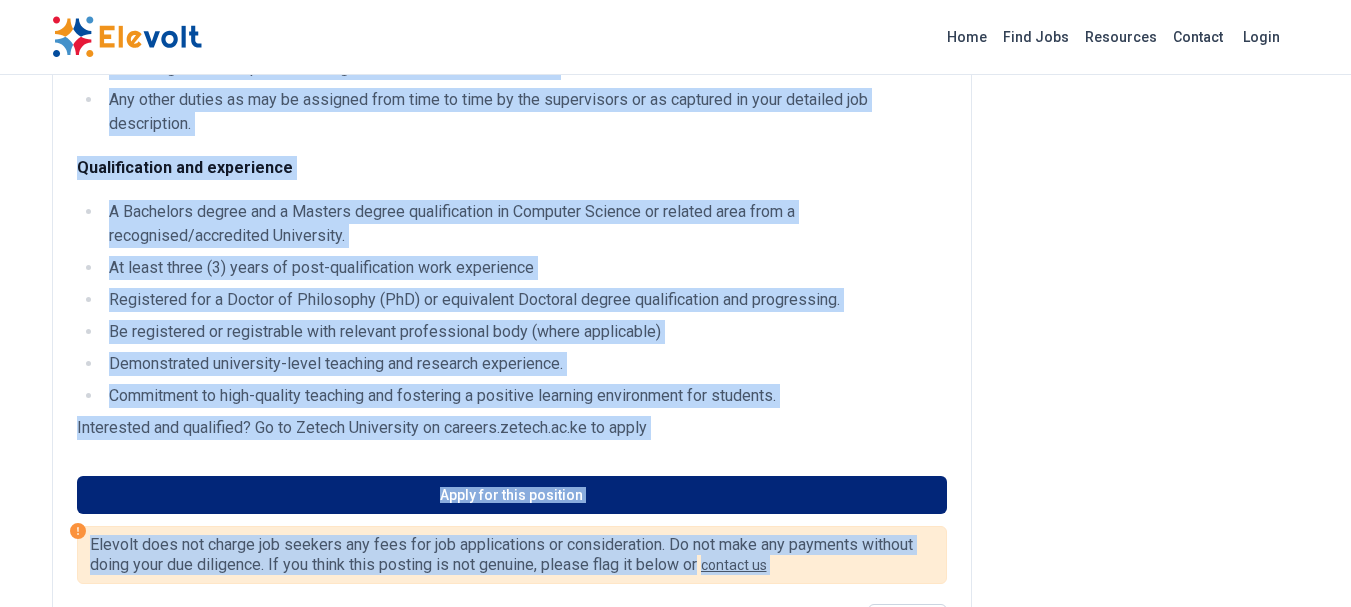 scroll, scrollTop: 747, scrollLeft: 0, axis: vertical 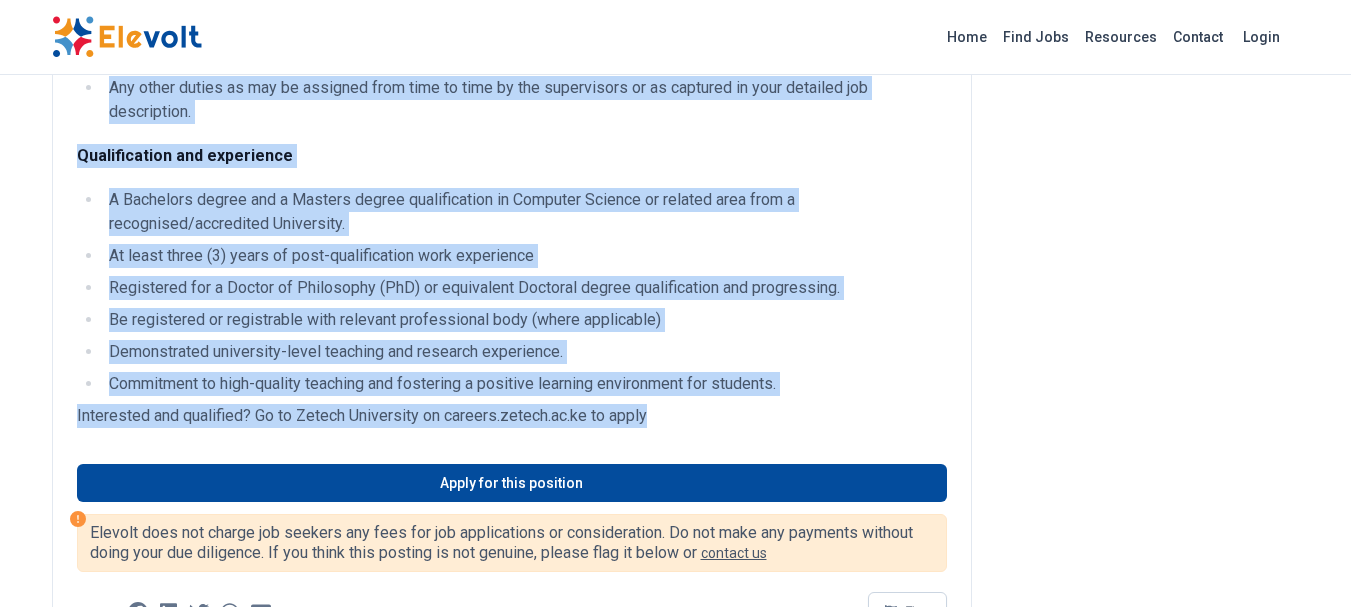 drag, startPoint x: 76, startPoint y: 173, endPoint x: 702, endPoint y: 413, distance: 670.4297 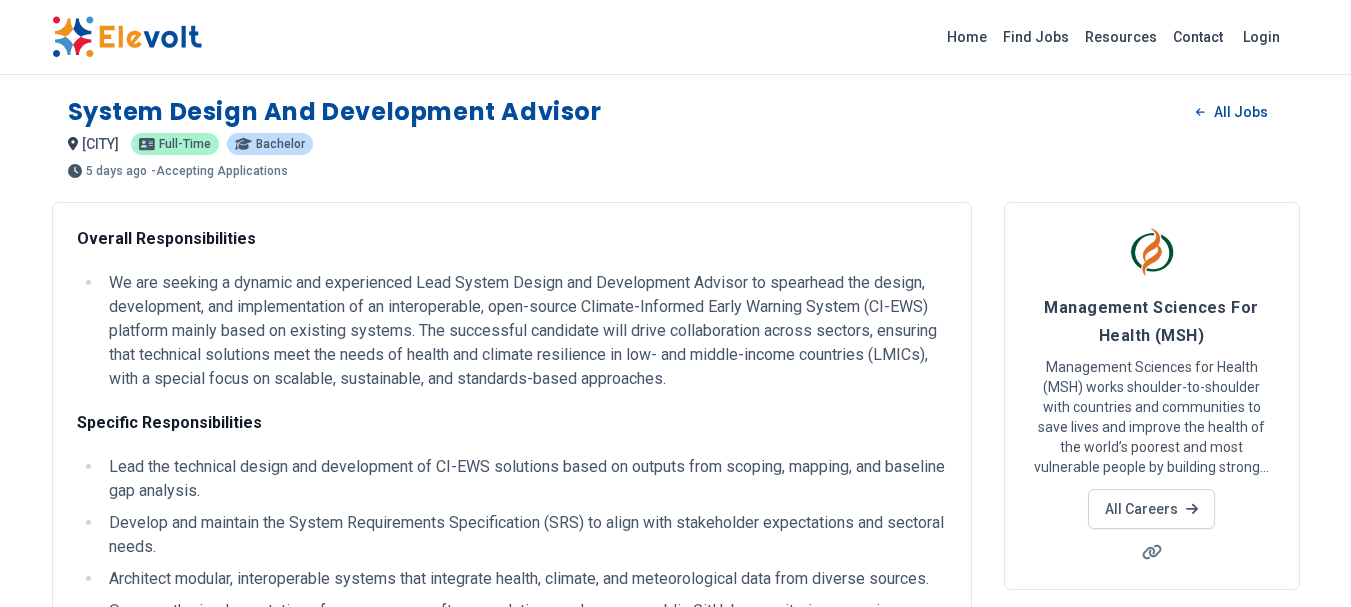 scroll, scrollTop: 0, scrollLeft: 0, axis: both 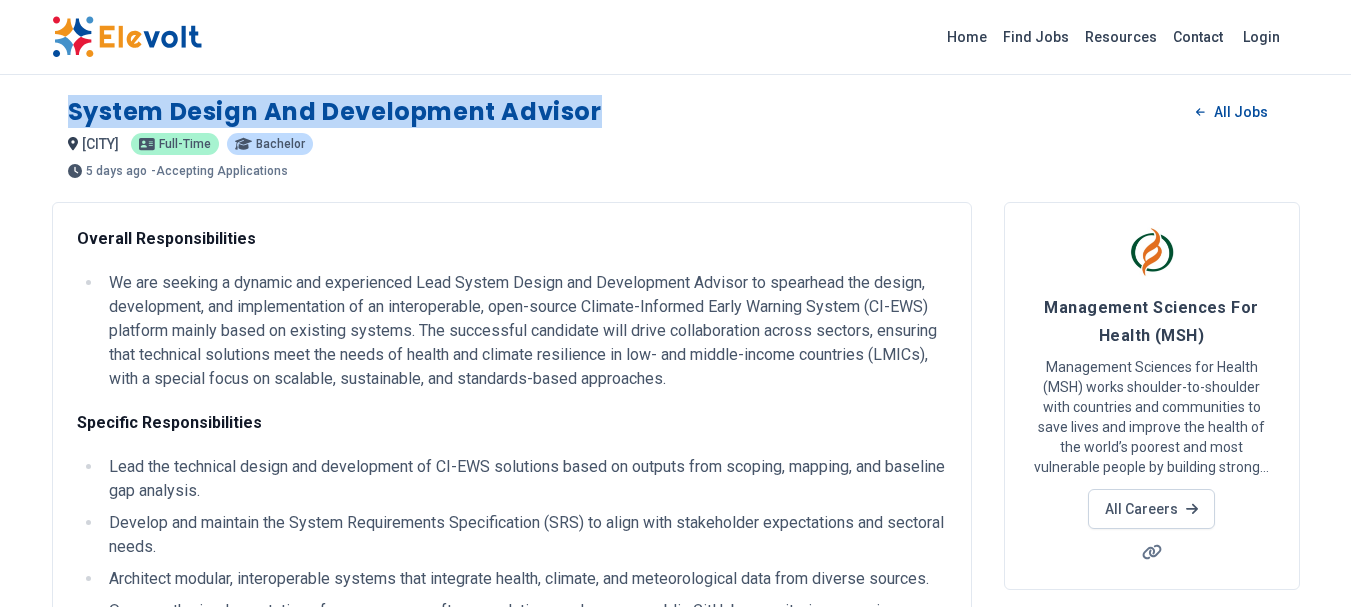 drag, startPoint x: 66, startPoint y: 107, endPoint x: 606, endPoint y: 101, distance: 540.0333 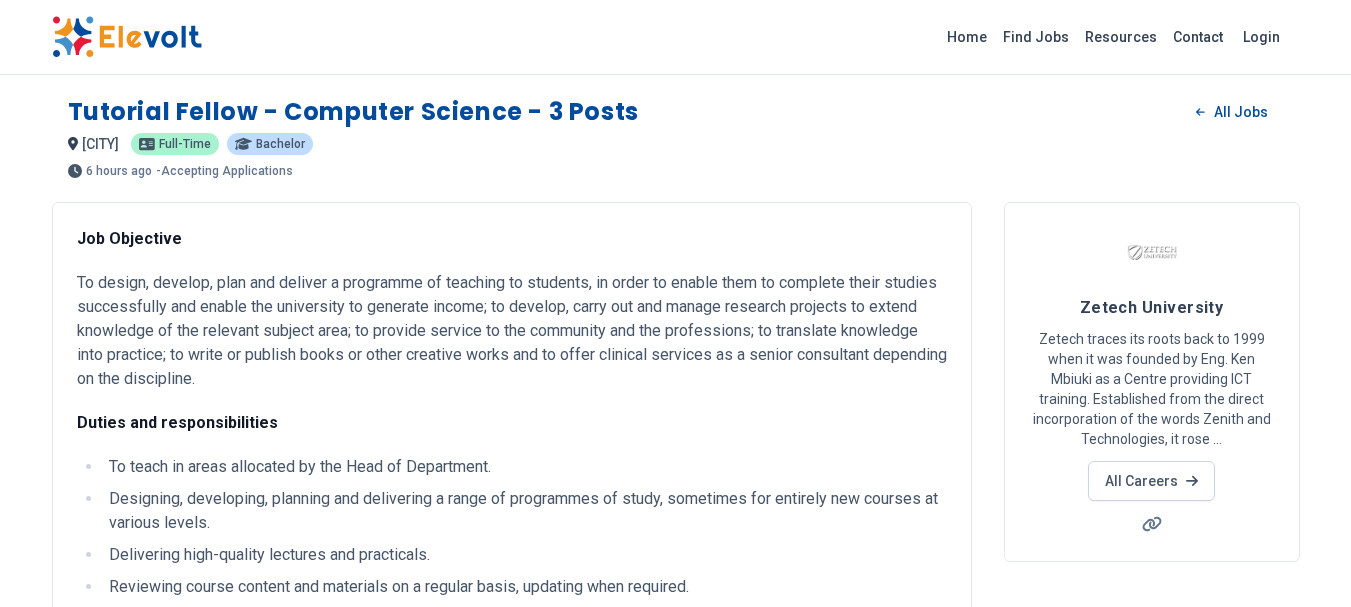 scroll, scrollTop: 0, scrollLeft: 0, axis: both 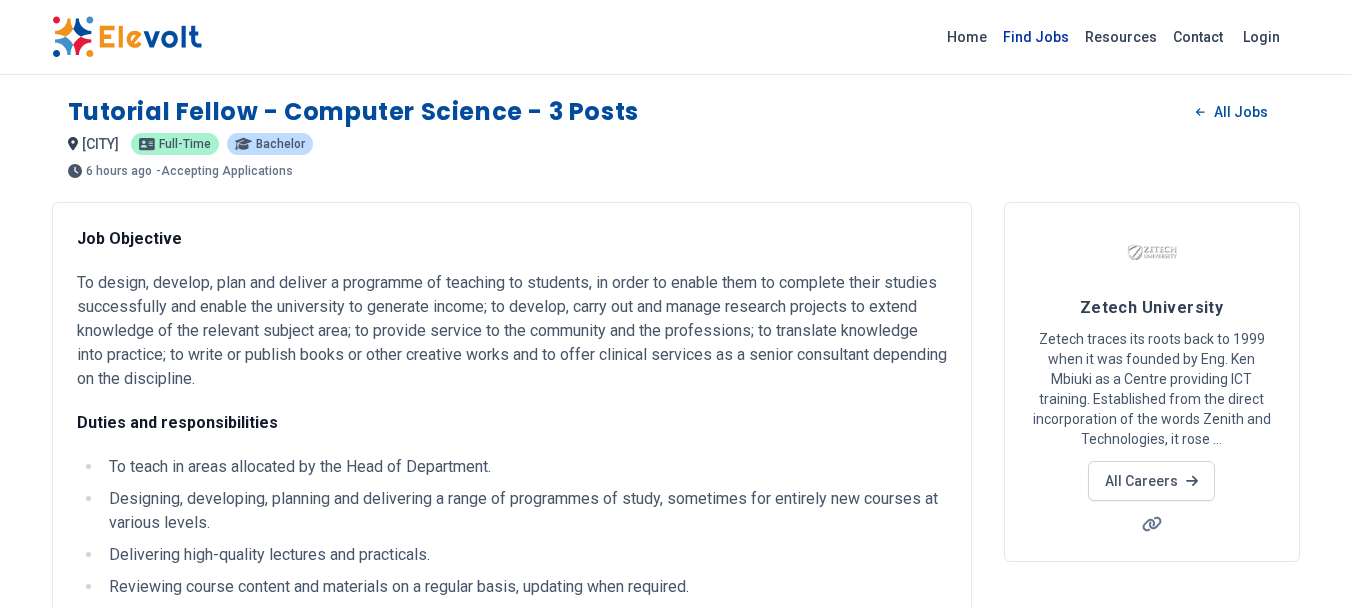 click on "Find Jobs" at bounding box center (1036, 37) 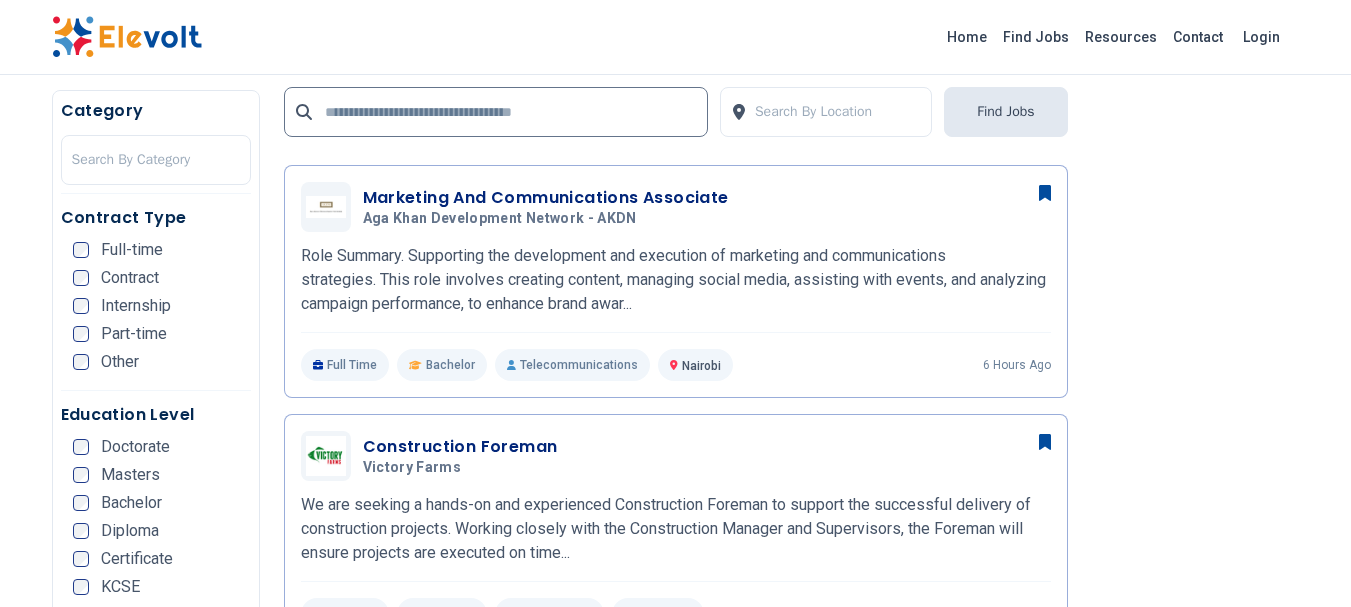 scroll, scrollTop: 1000, scrollLeft: 0, axis: vertical 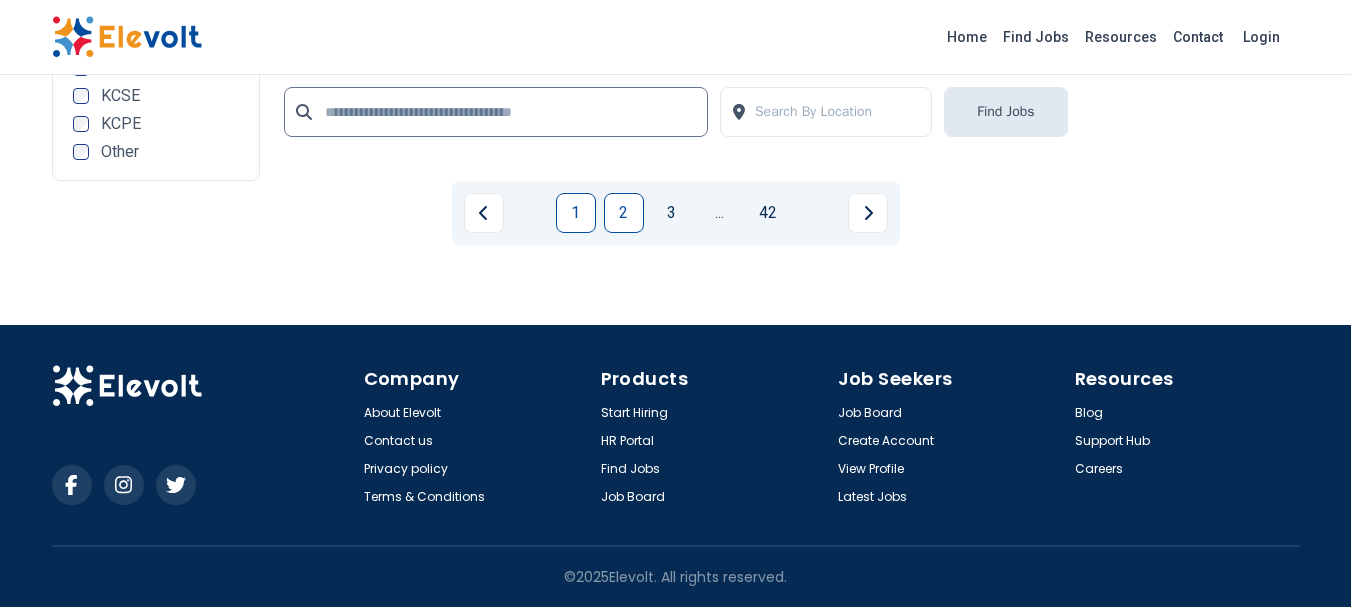 click on "2" at bounding box center [624, 213] 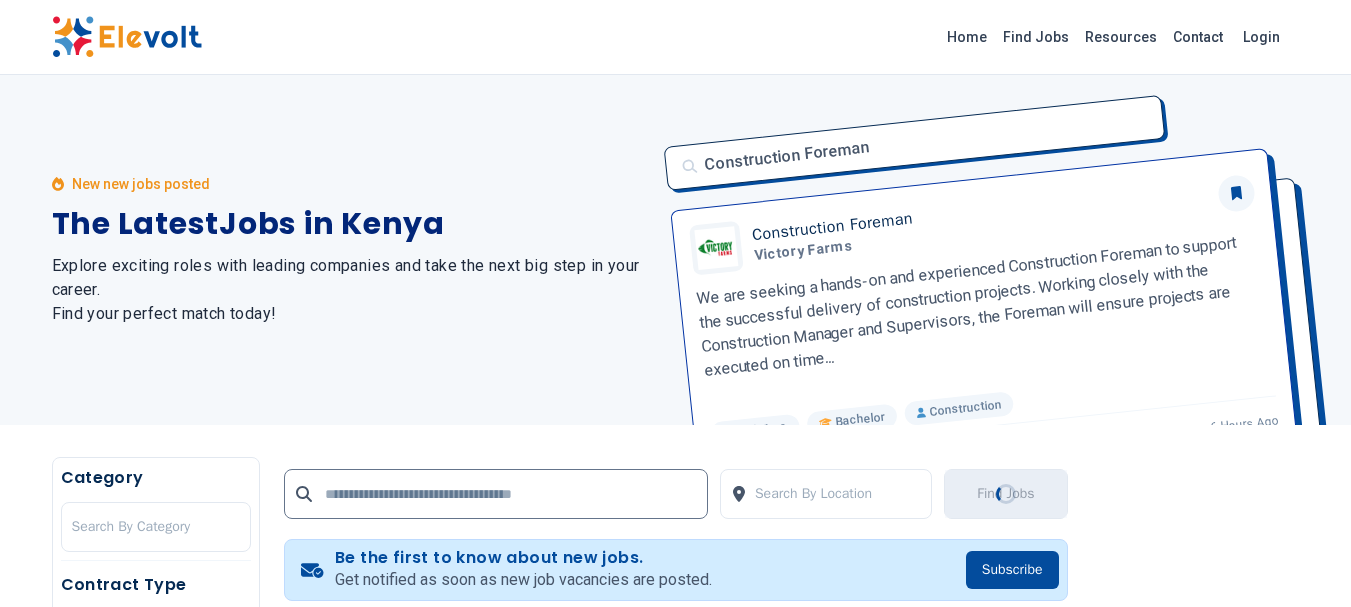 scroll, scrollTop: 500, scrollLeft: 0, axis: vertical 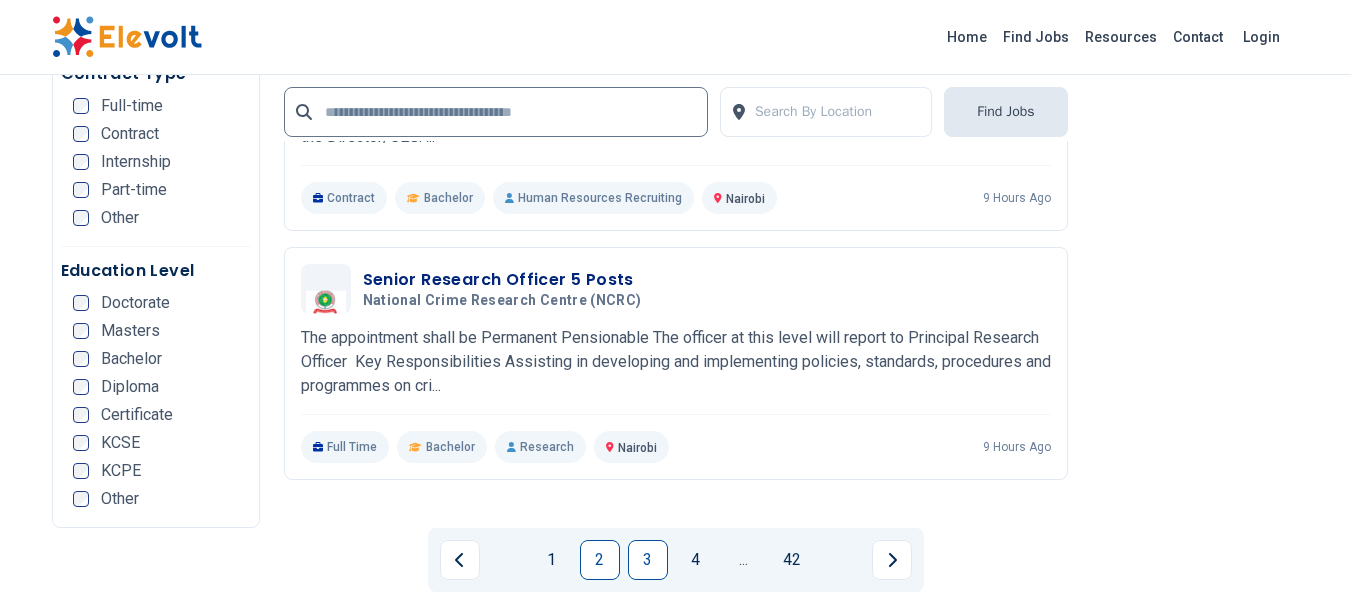 click on "3" at bounding box center [648, 560] 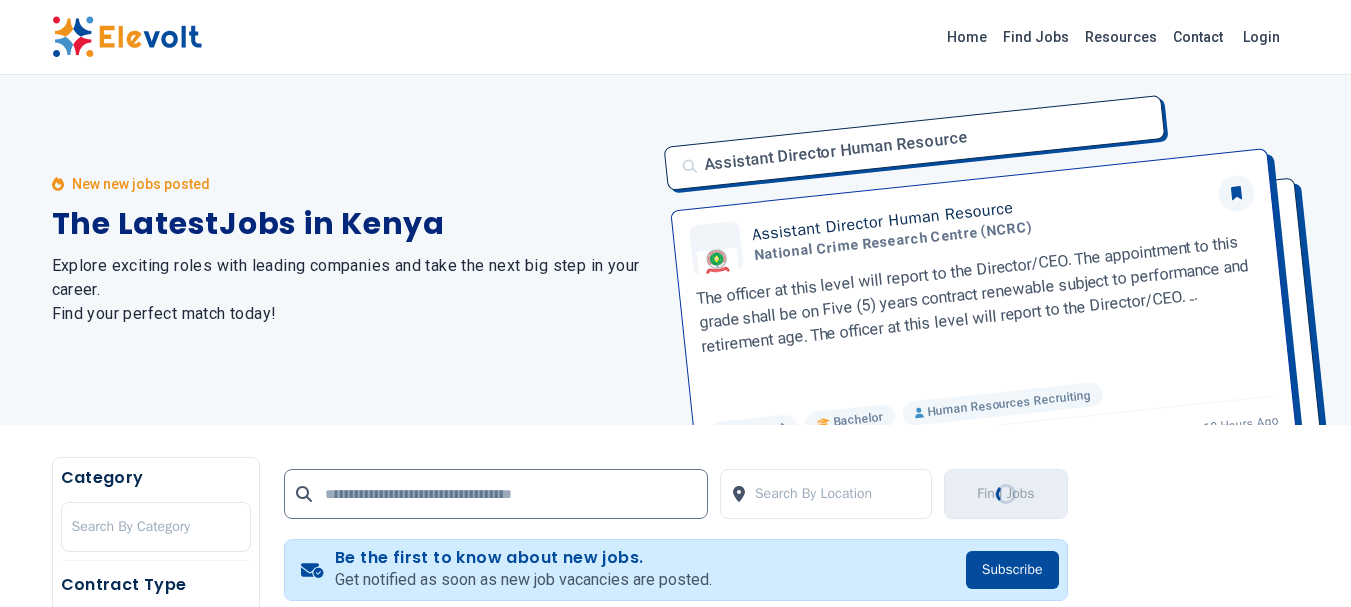 scroll, scrollTop: 500, scrollLeft: 0, axis: vertical 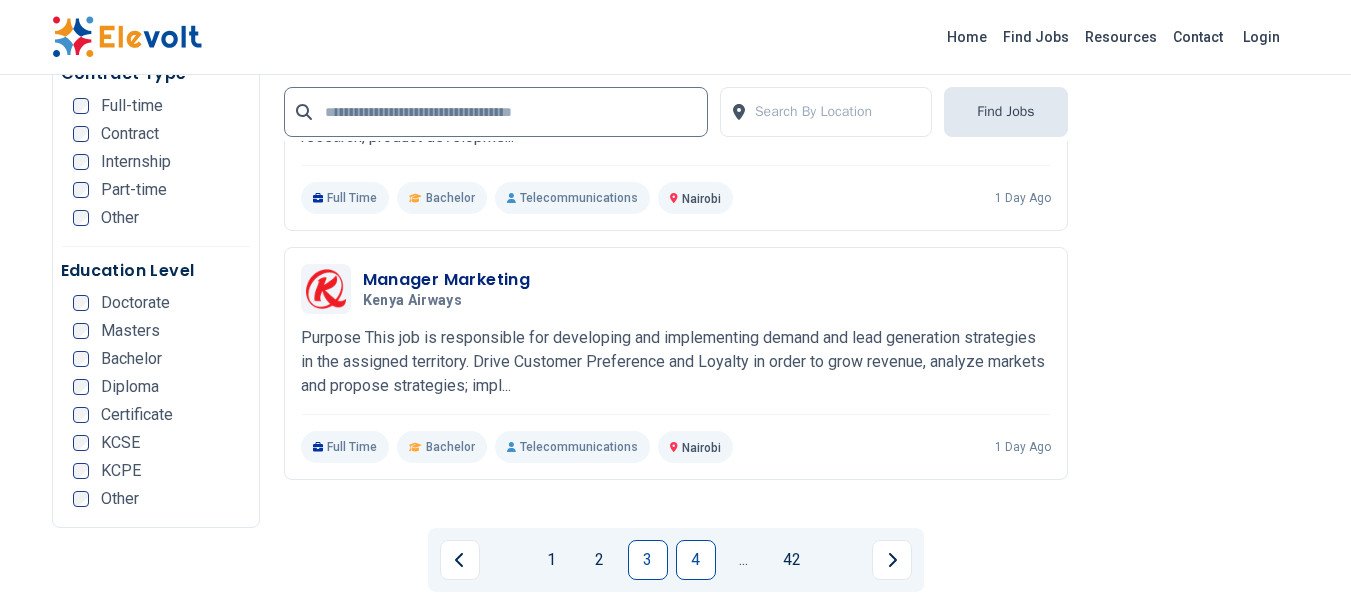 click on "4" at bounding box center (696, 560) 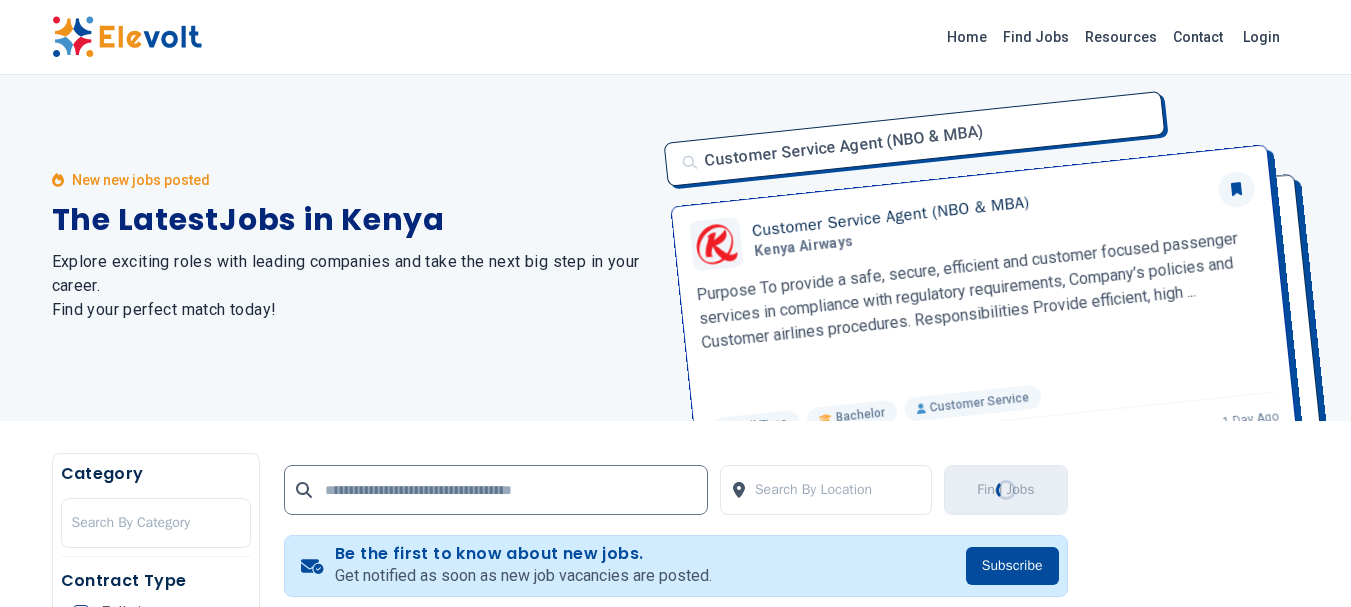 scroll, scrollTop: 0, scrollLeft: 0, axis: both 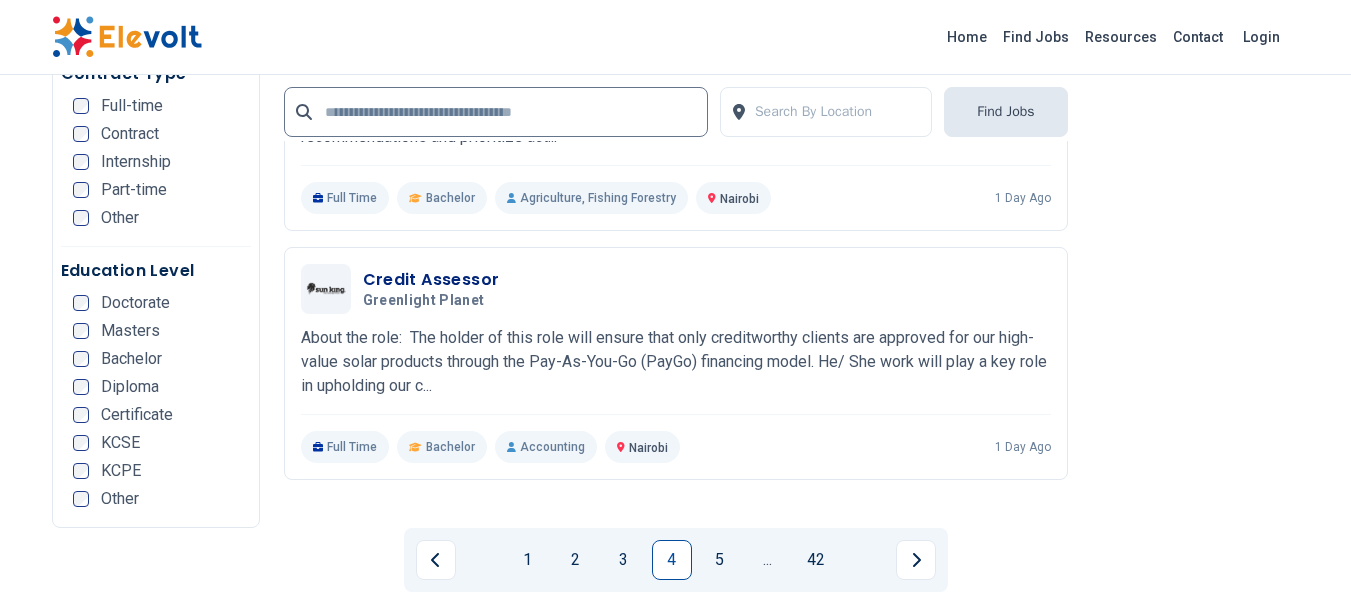 click on "5" at bounding box center [720, 560] 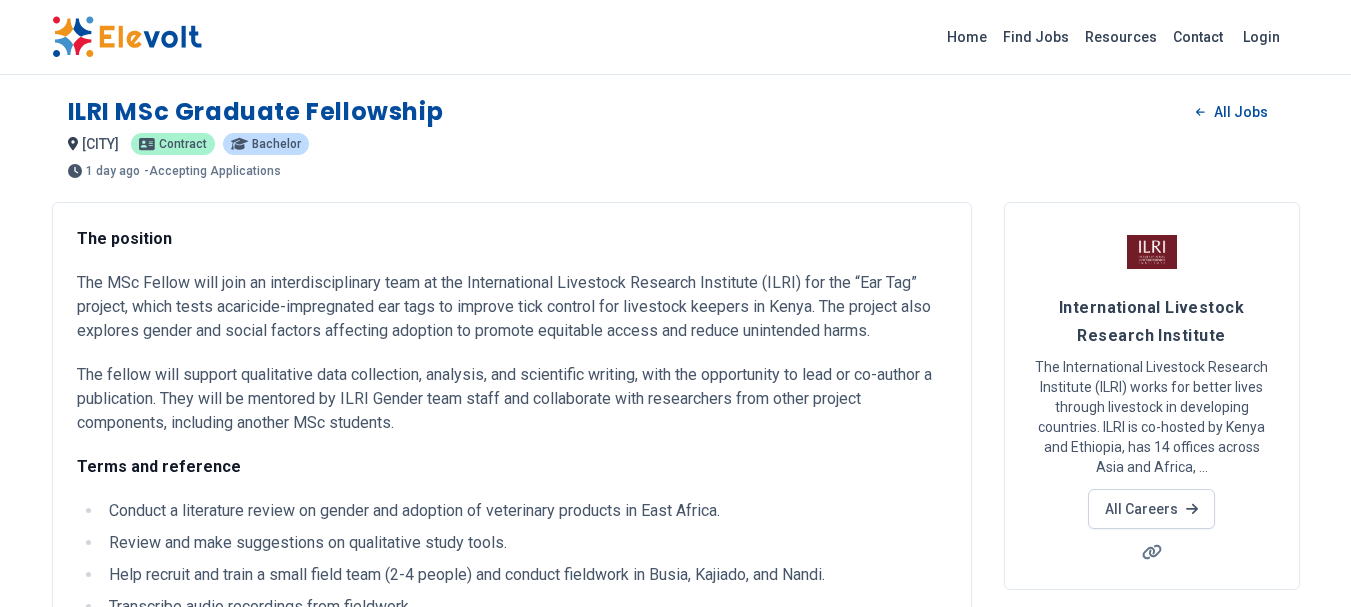 scroll, scrollTop: 0, scrollLeft: 0, axis: both 